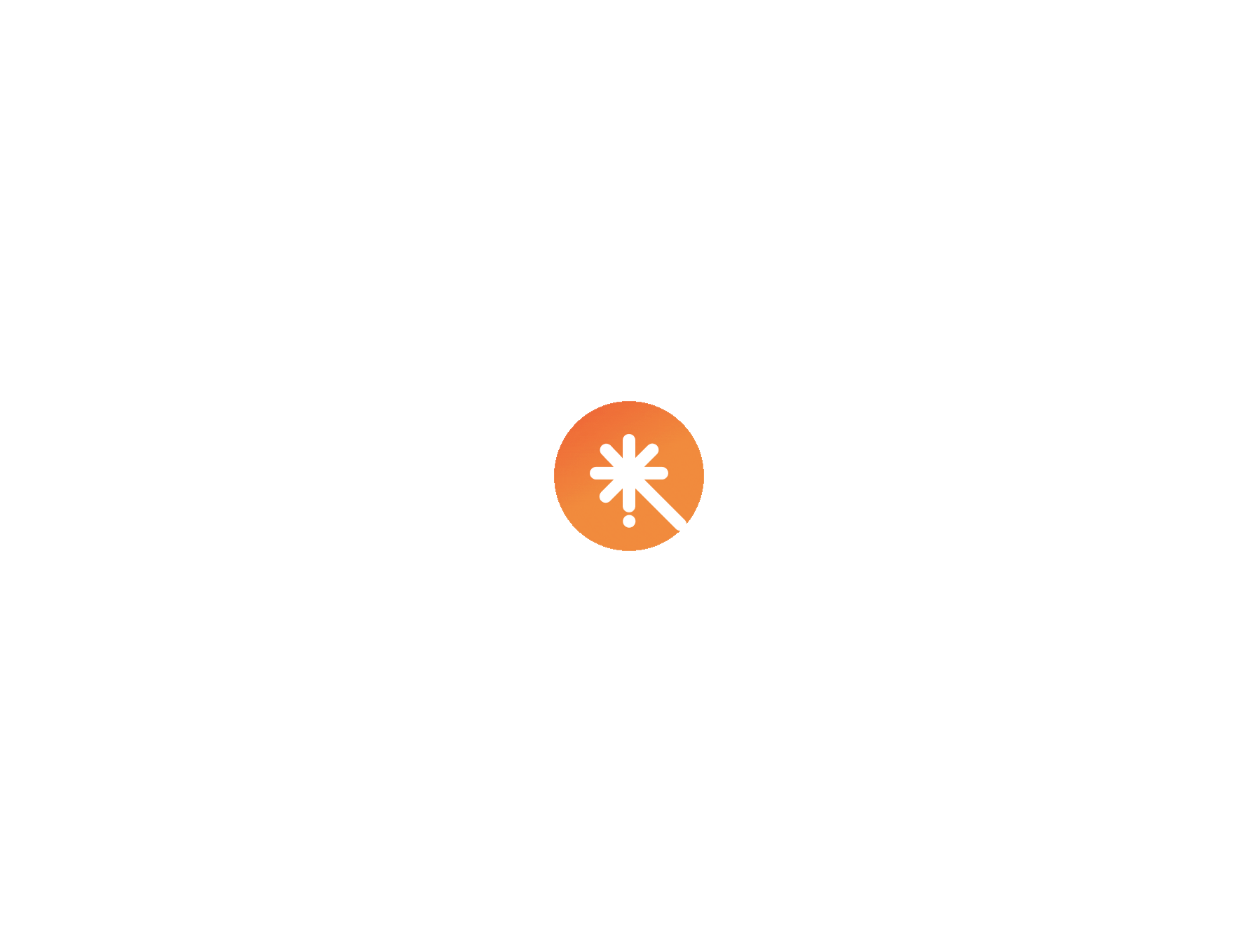 scroll, scrollTop: 0, scrollLeft: 0, axis: both 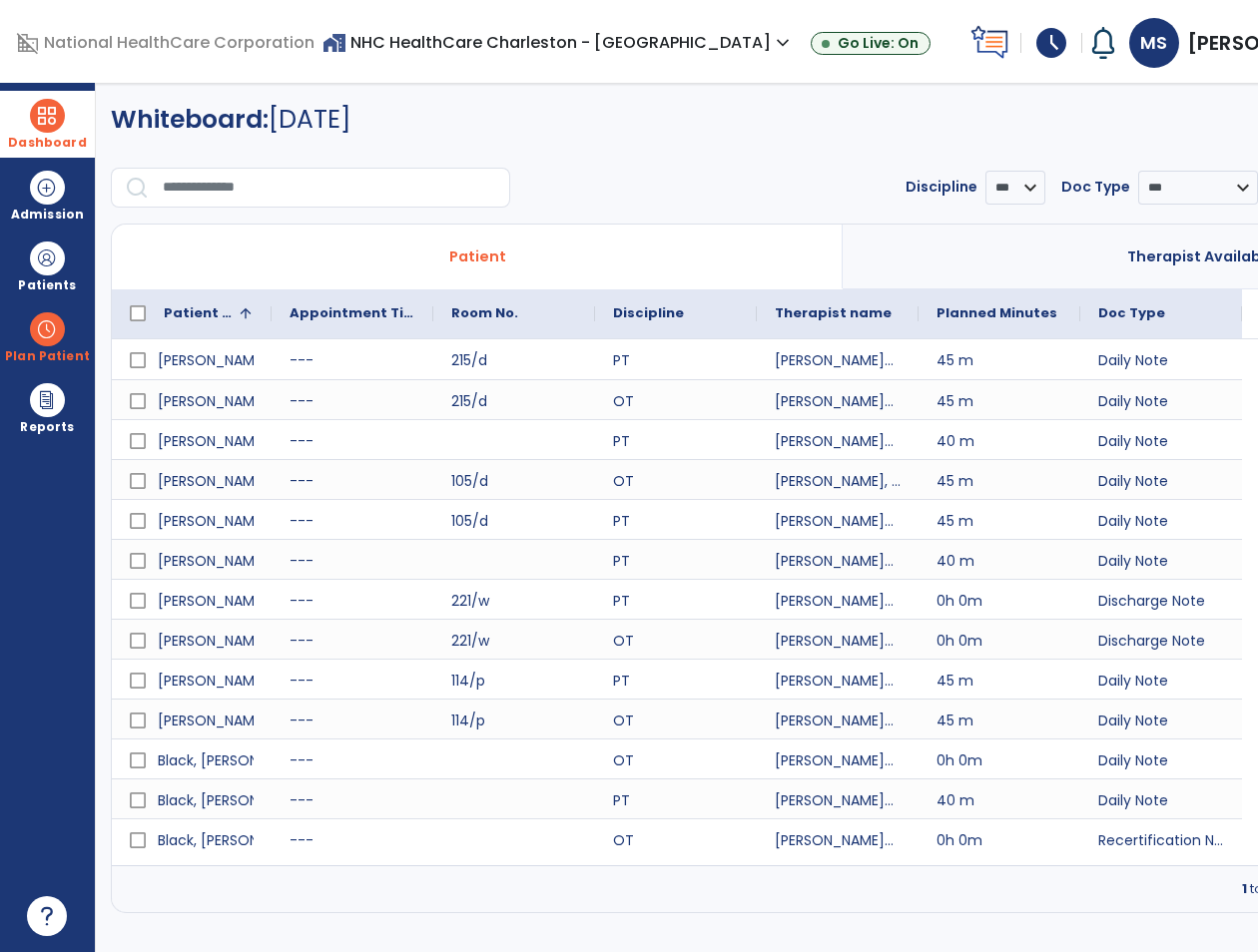 click at bounding box center (47, 116) 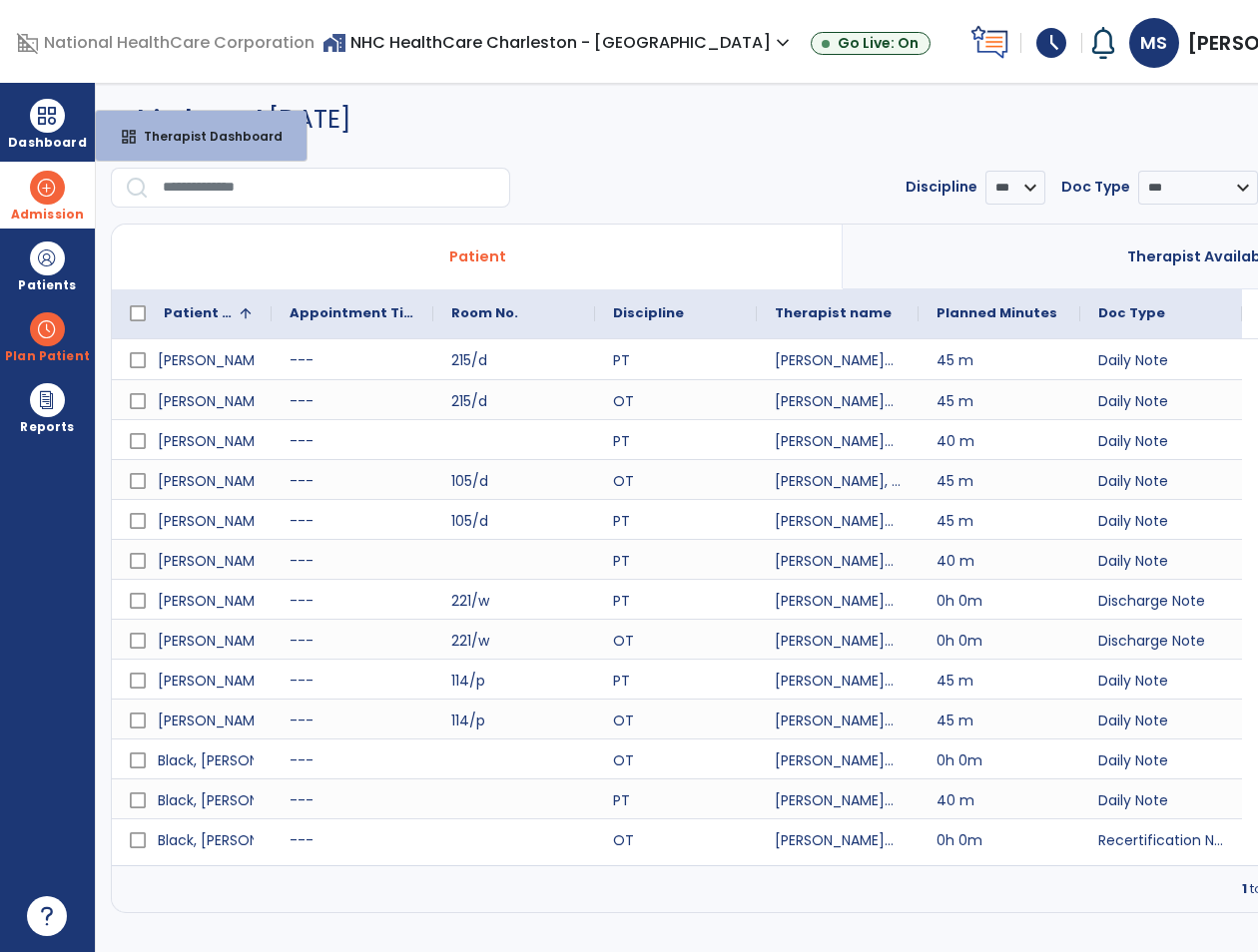 click at bounding box center (47, 188) 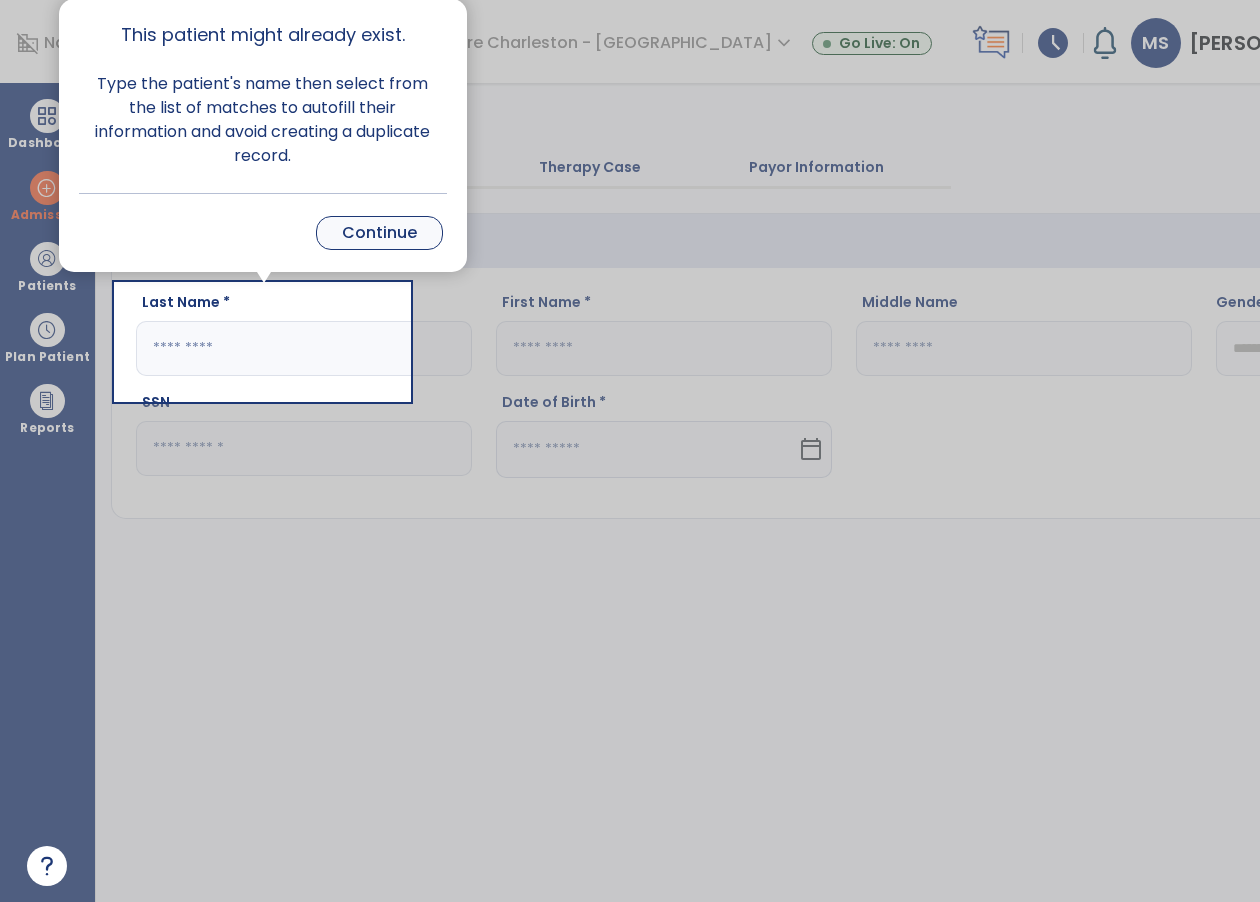 click on "Continue" at bounding box center (379, 233) 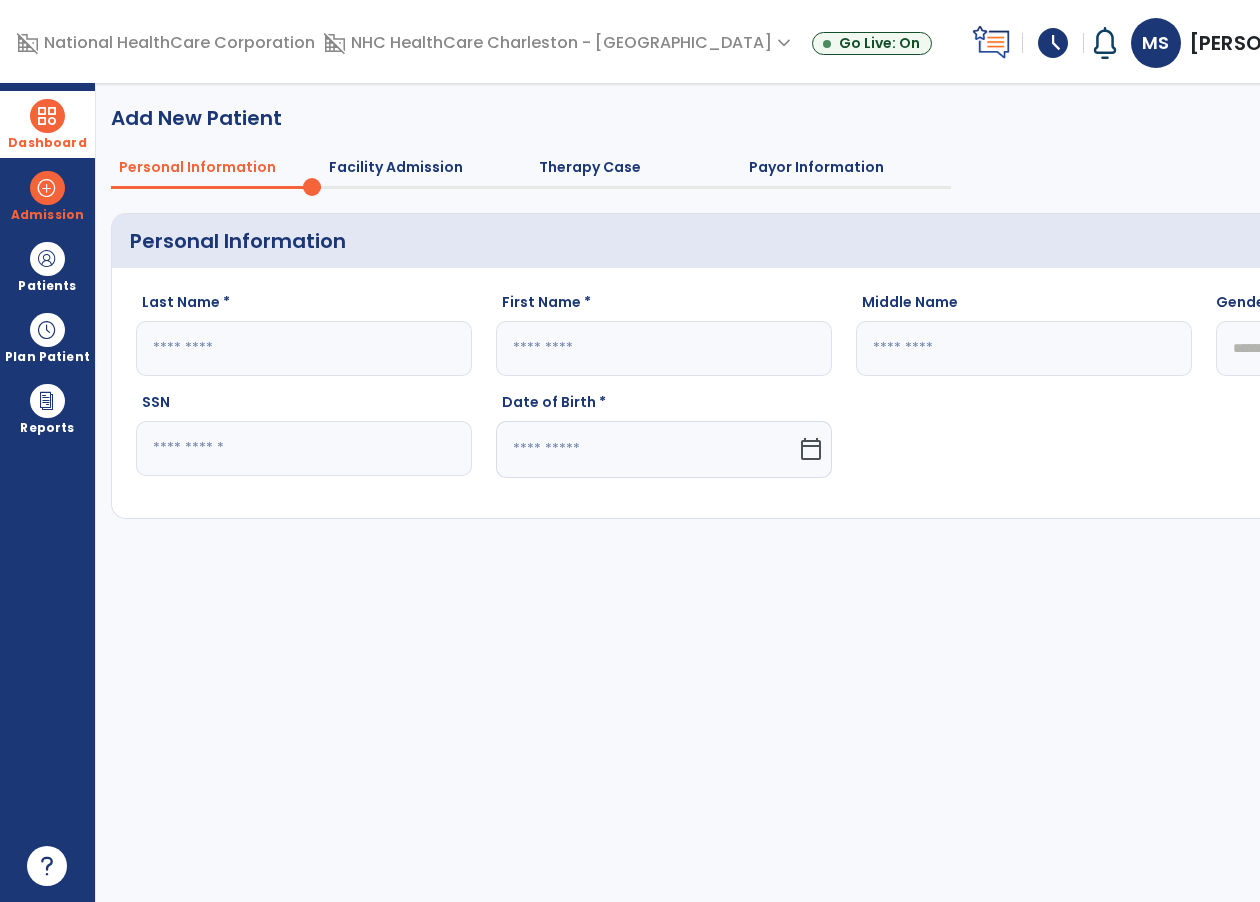 click at bounding box center [47, 116] 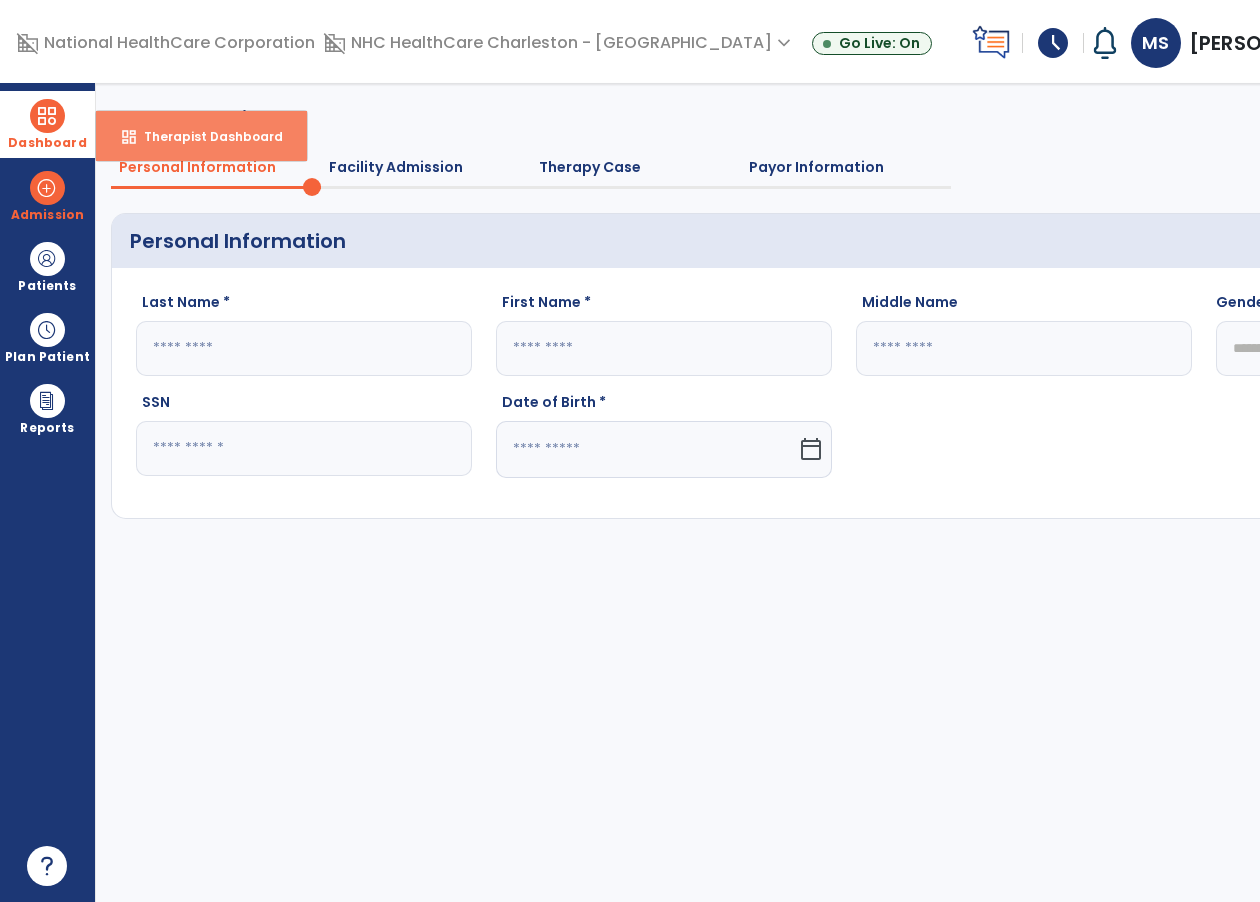 click on "Therapist Dashboard" at bounding box center [205, 136] 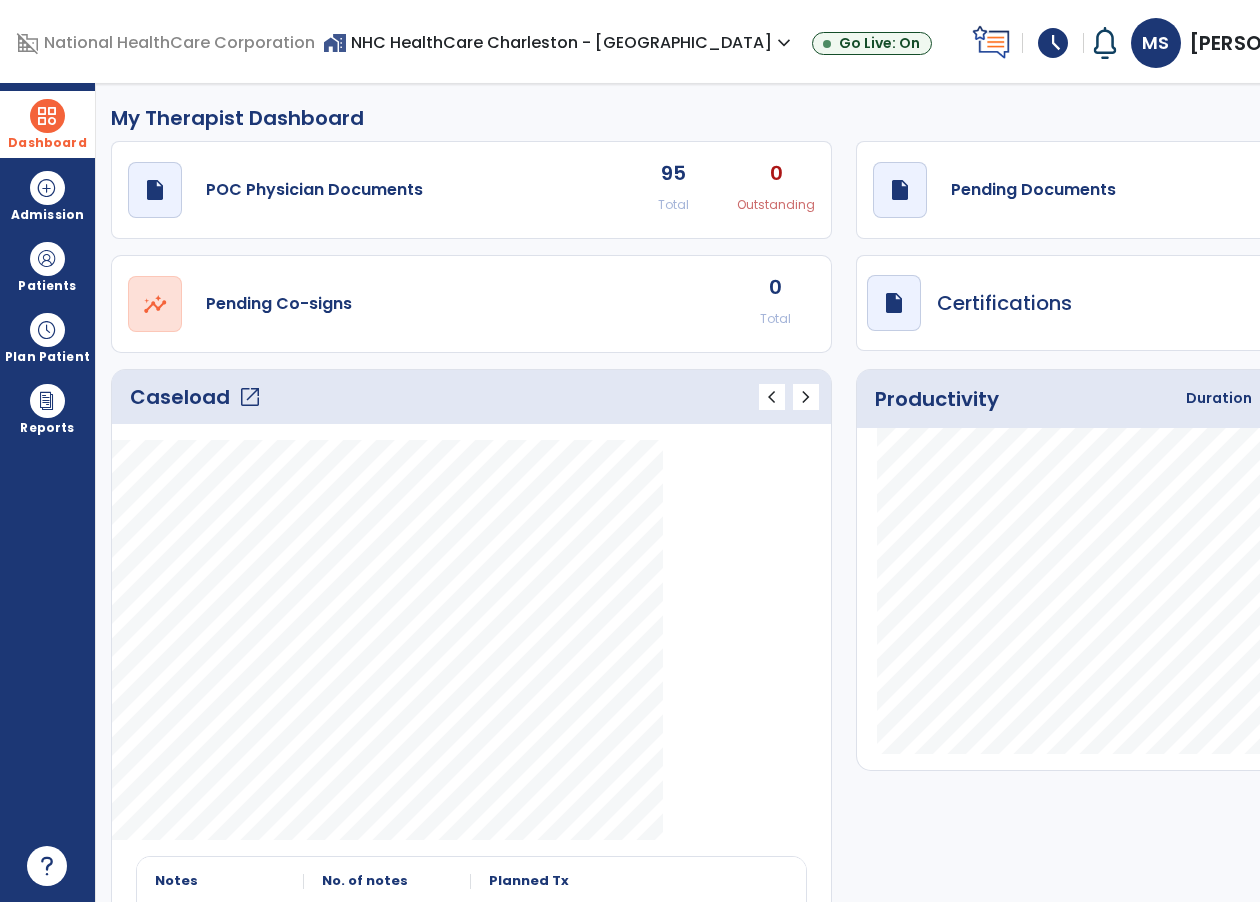 click on "open_in_new" 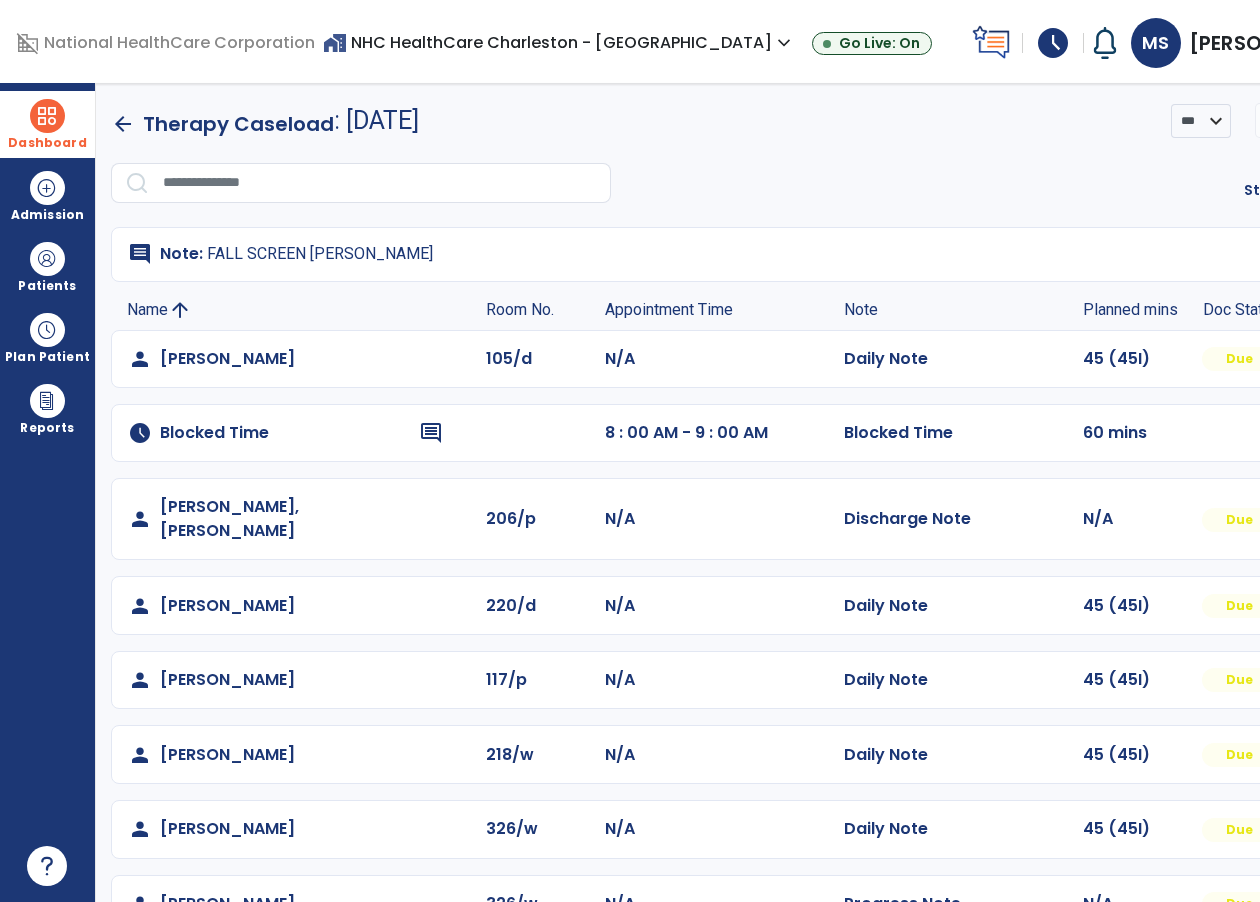 click on "menu" at bounding box center (1560, 121) 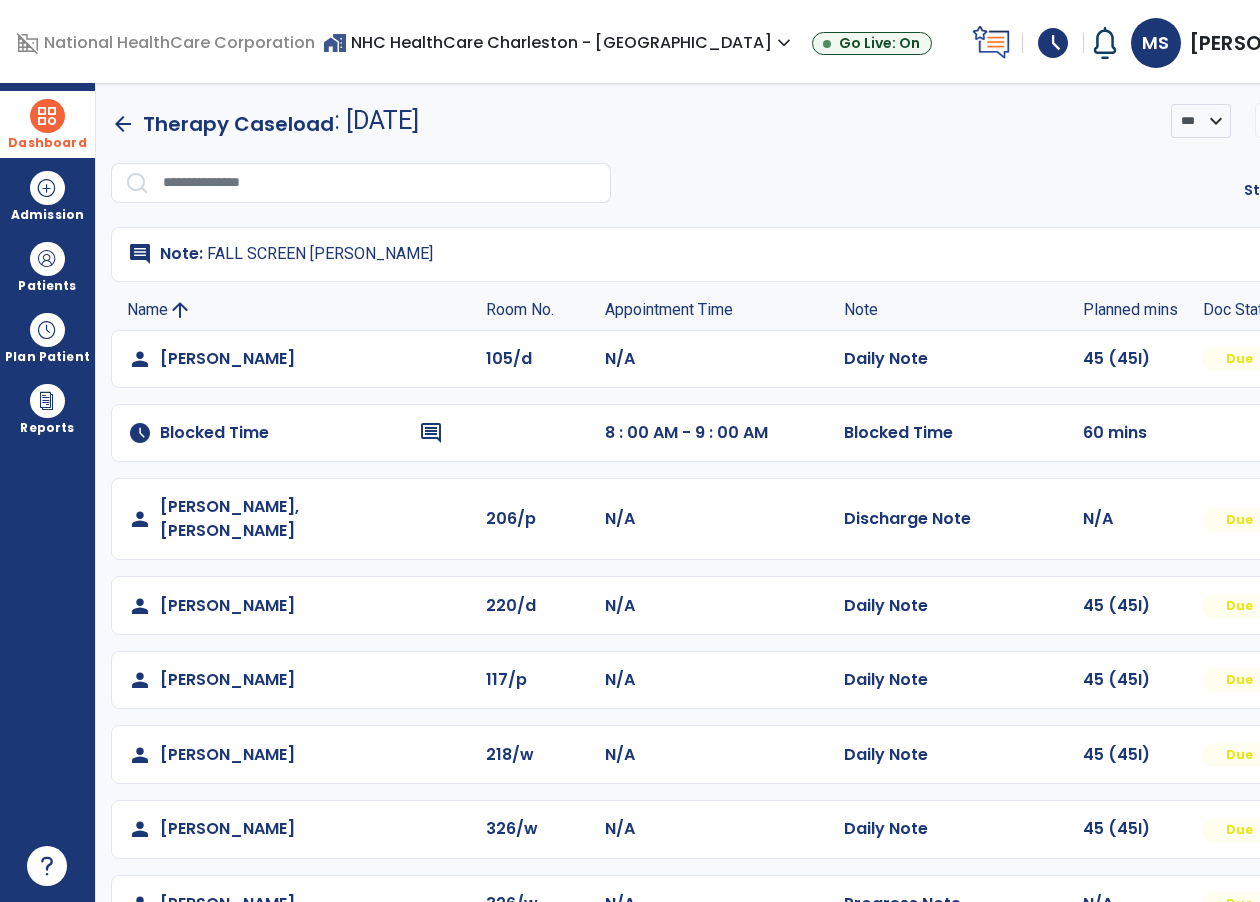 click on "Print List" 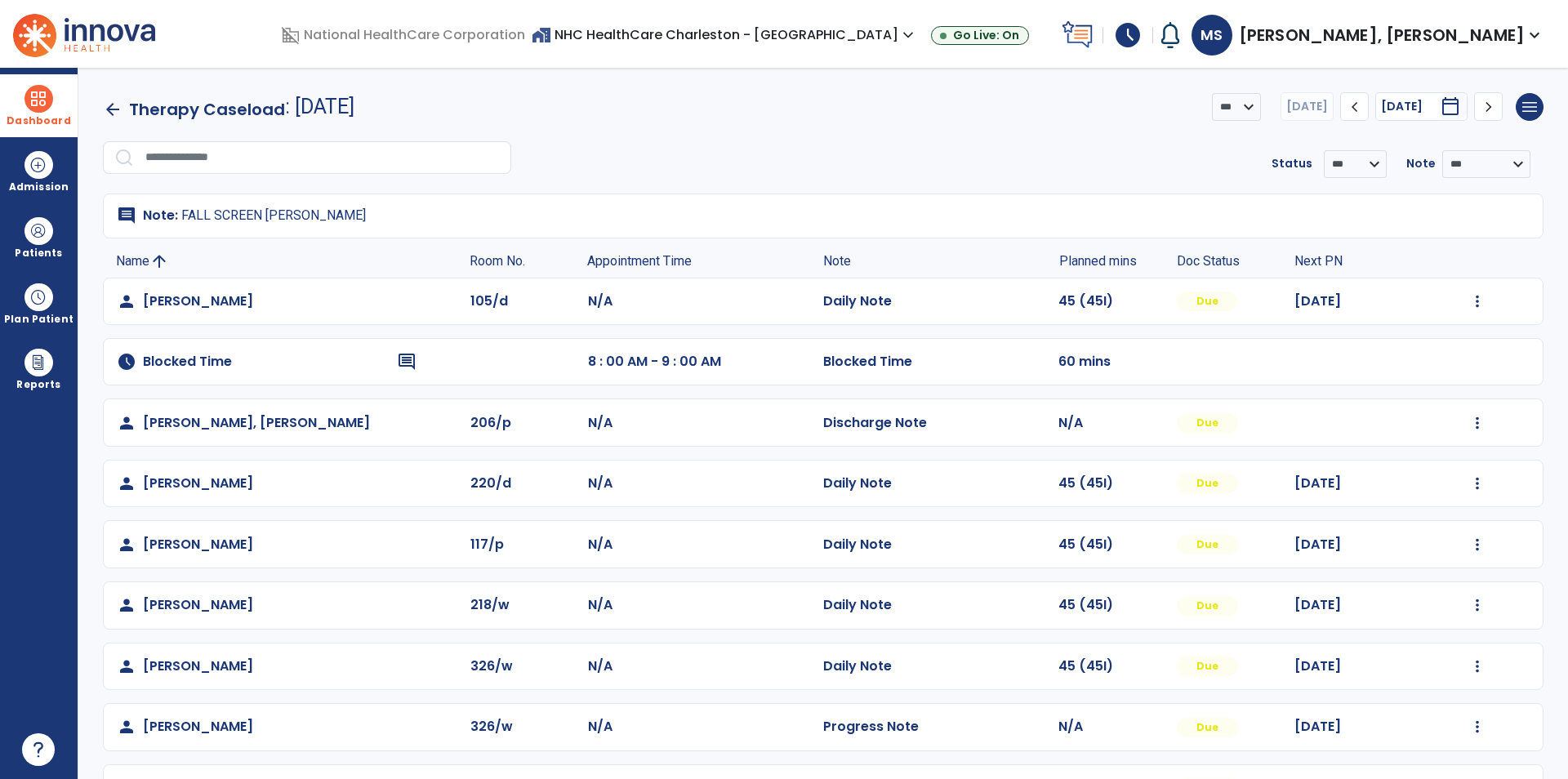 click at bounding box center [38, 99] 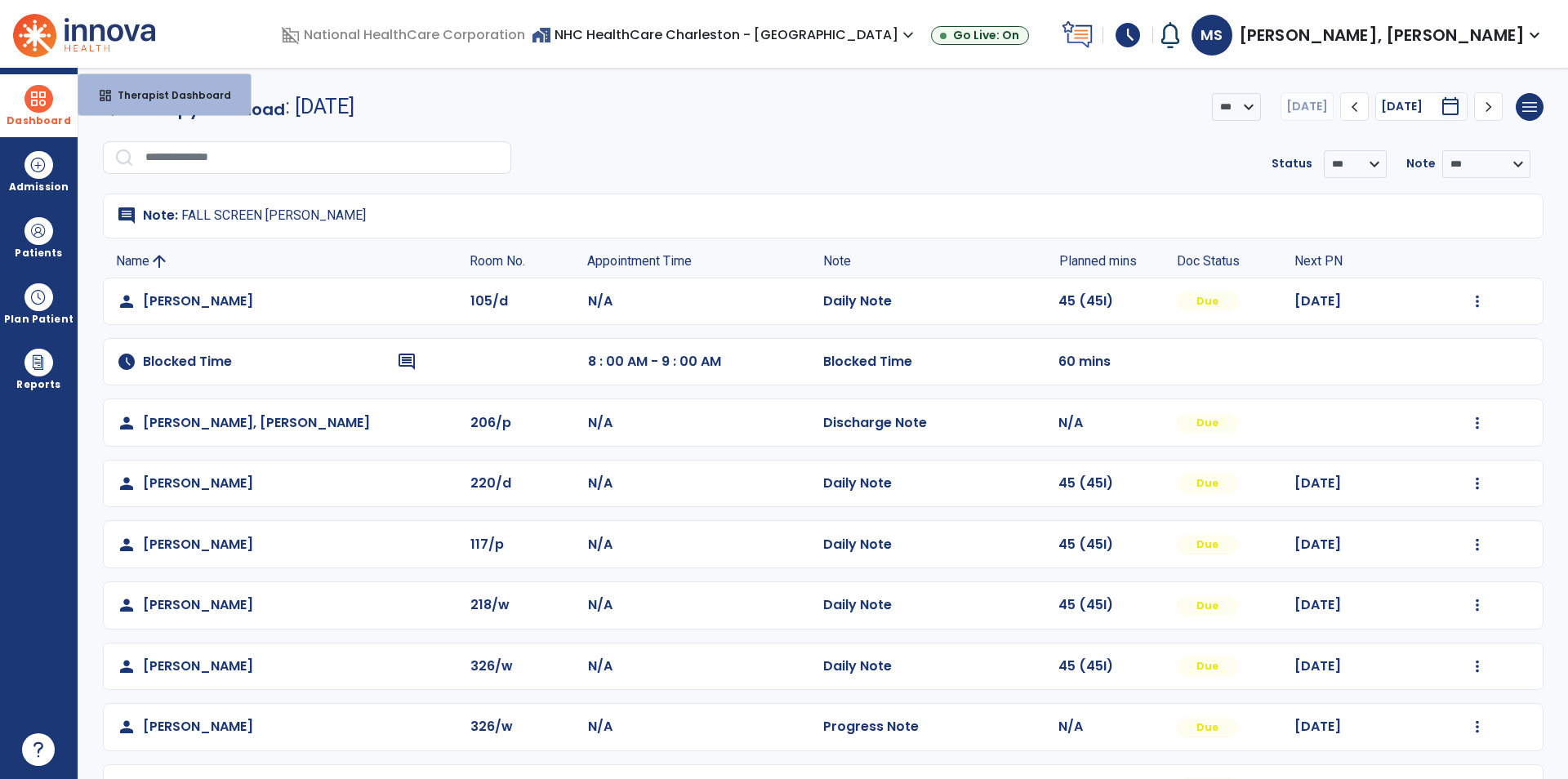 click at bounding box center (38, 99) 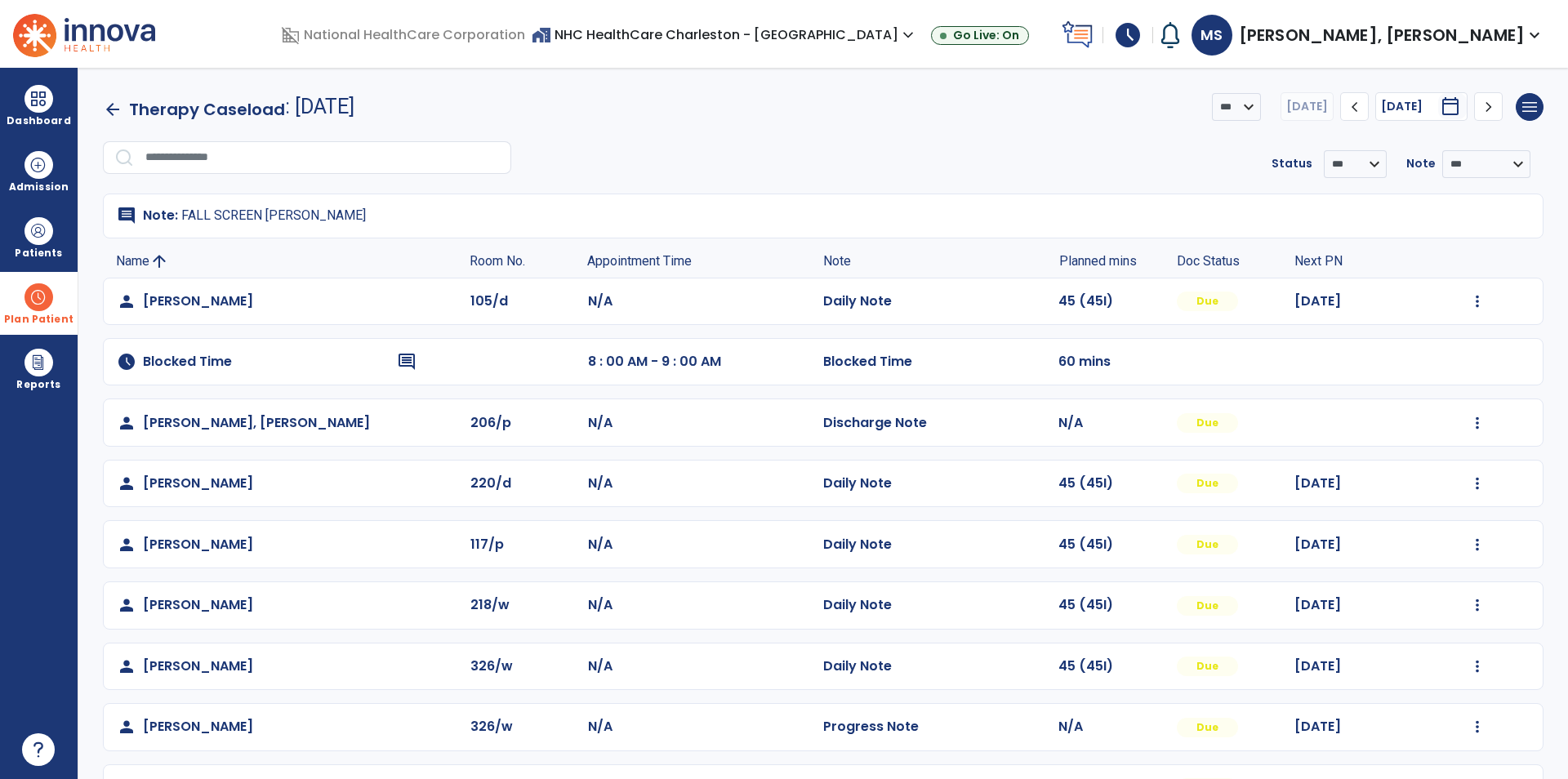 click on "Plan Patient" at bounding box center (38, 253) 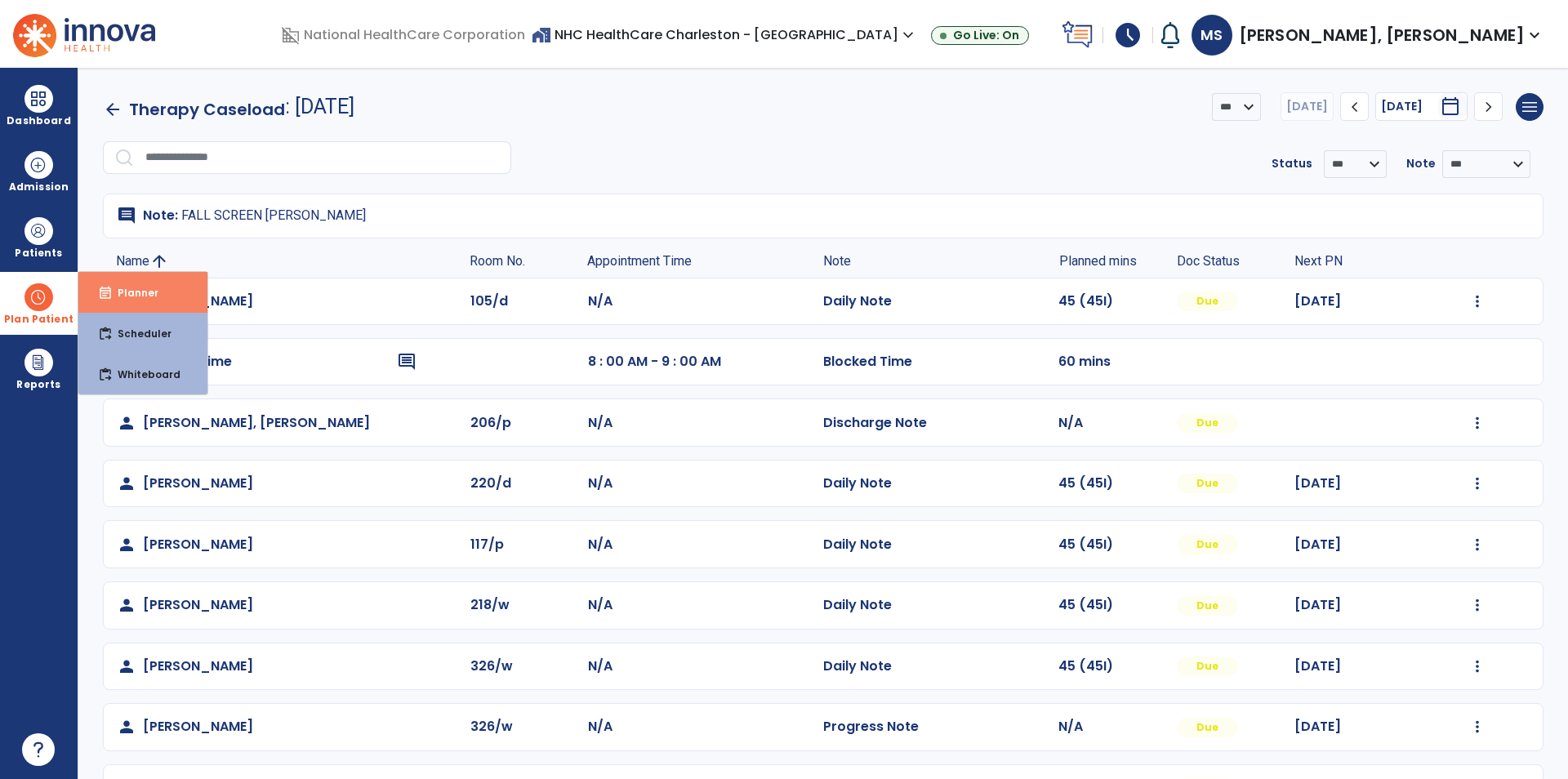 click on "event_note" at bounding box center [105, 293] 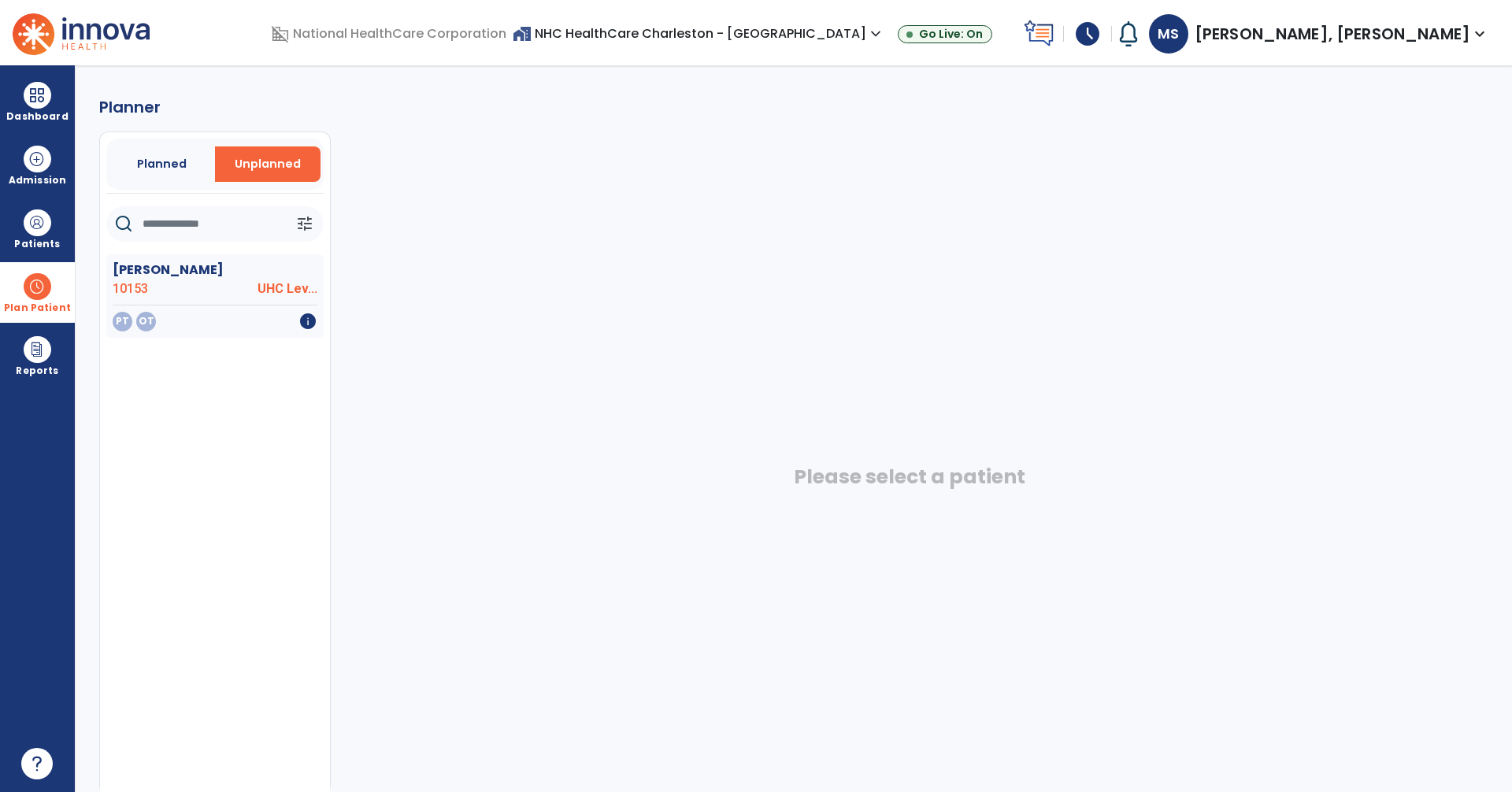 click at bounding box center [37, 287] 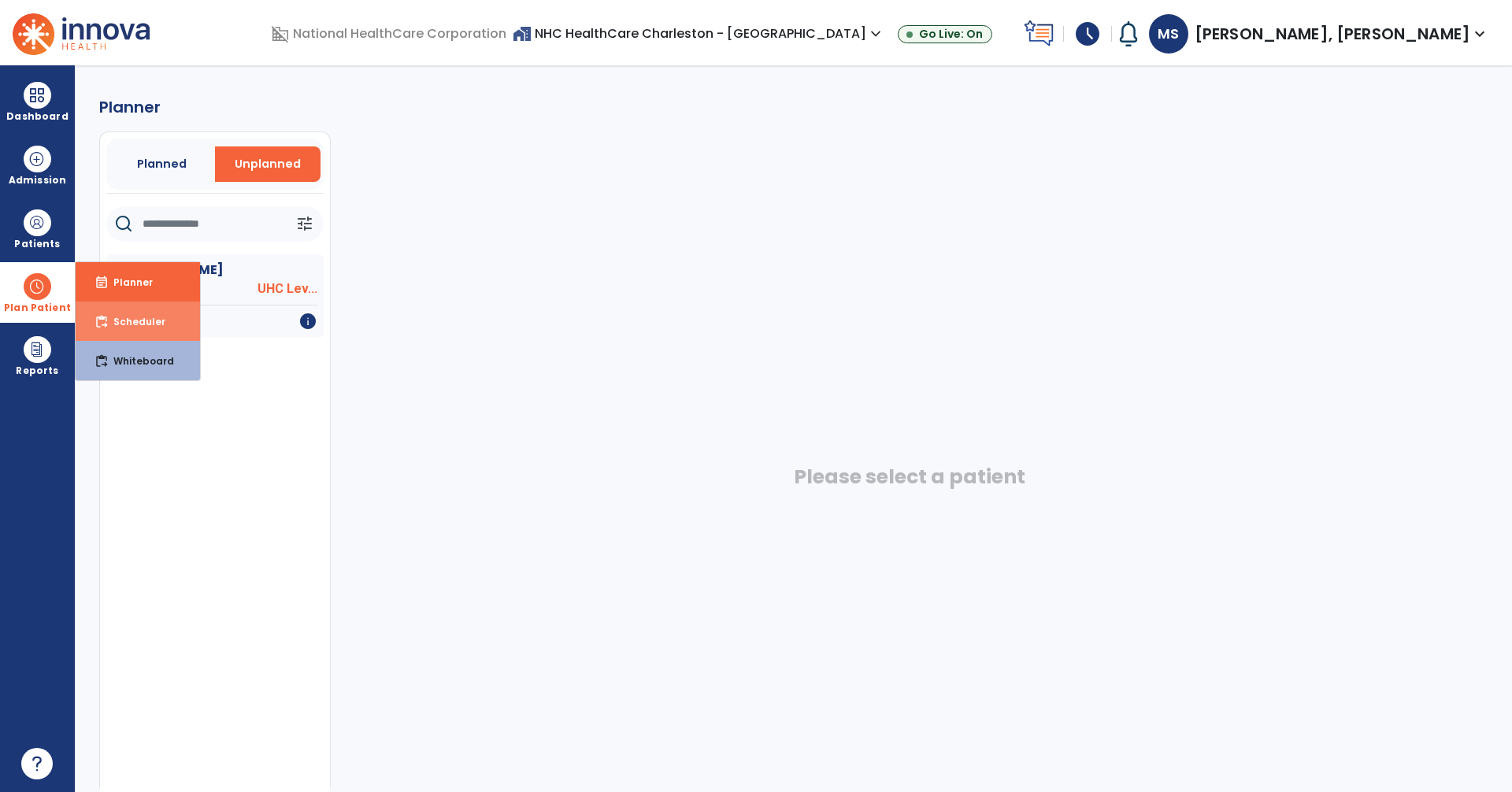 click on "content_paste_go  Scheduler" at bounding box center [138, 321] 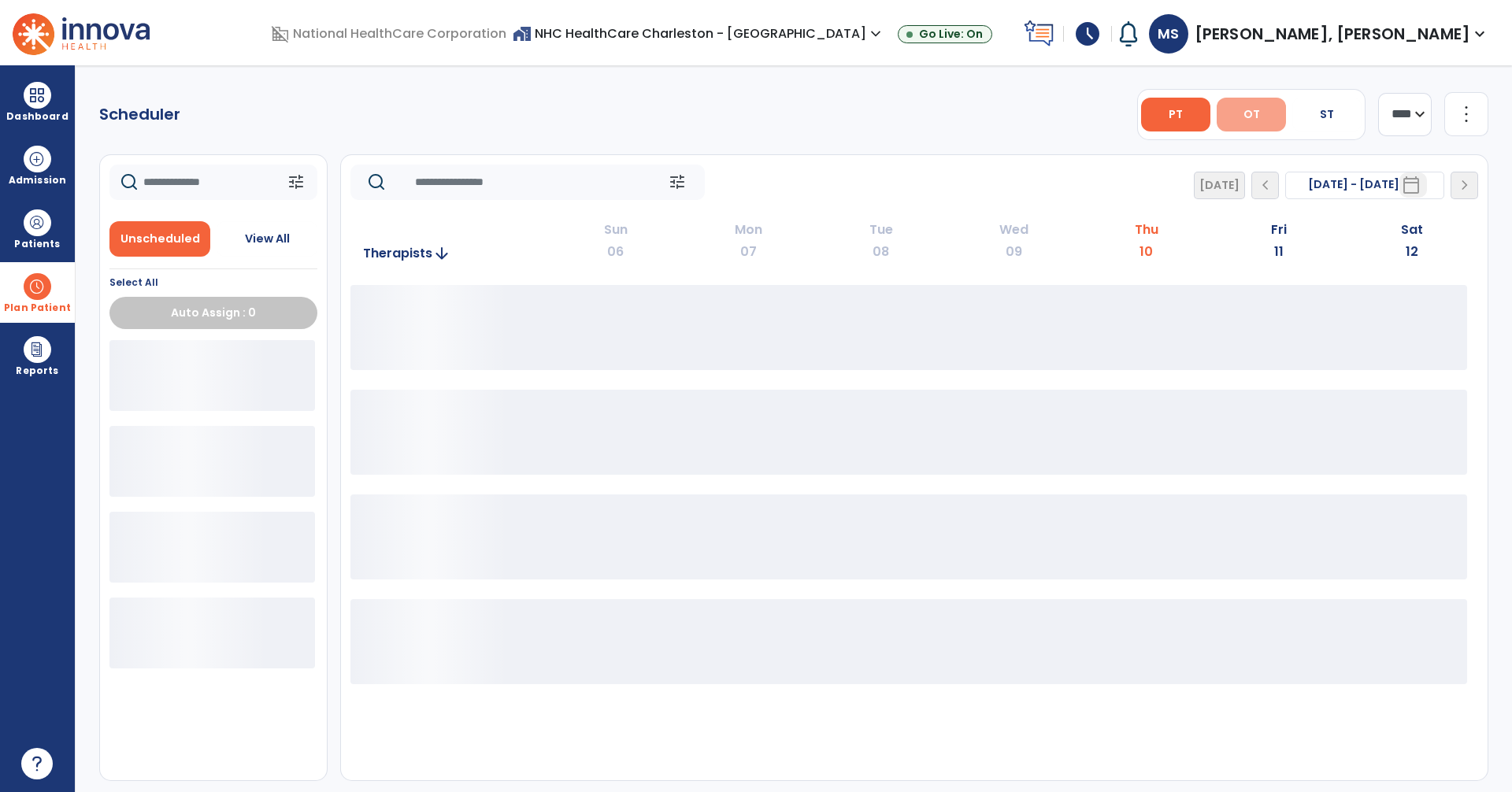 click on "OT" at bounding box center [1251, 114] 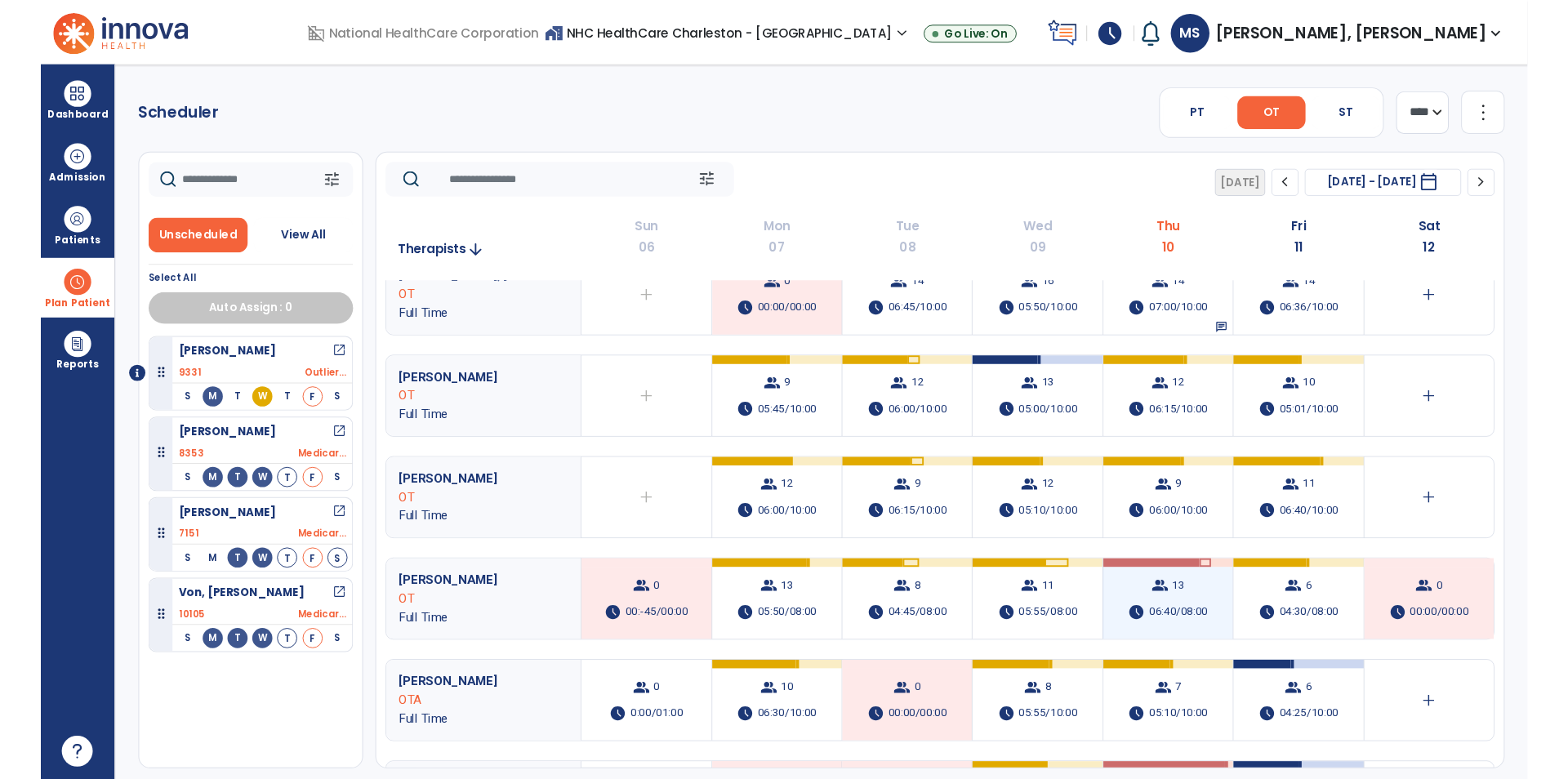 scroll, scrollTop: 0, scrollLeft: 0, axis: both 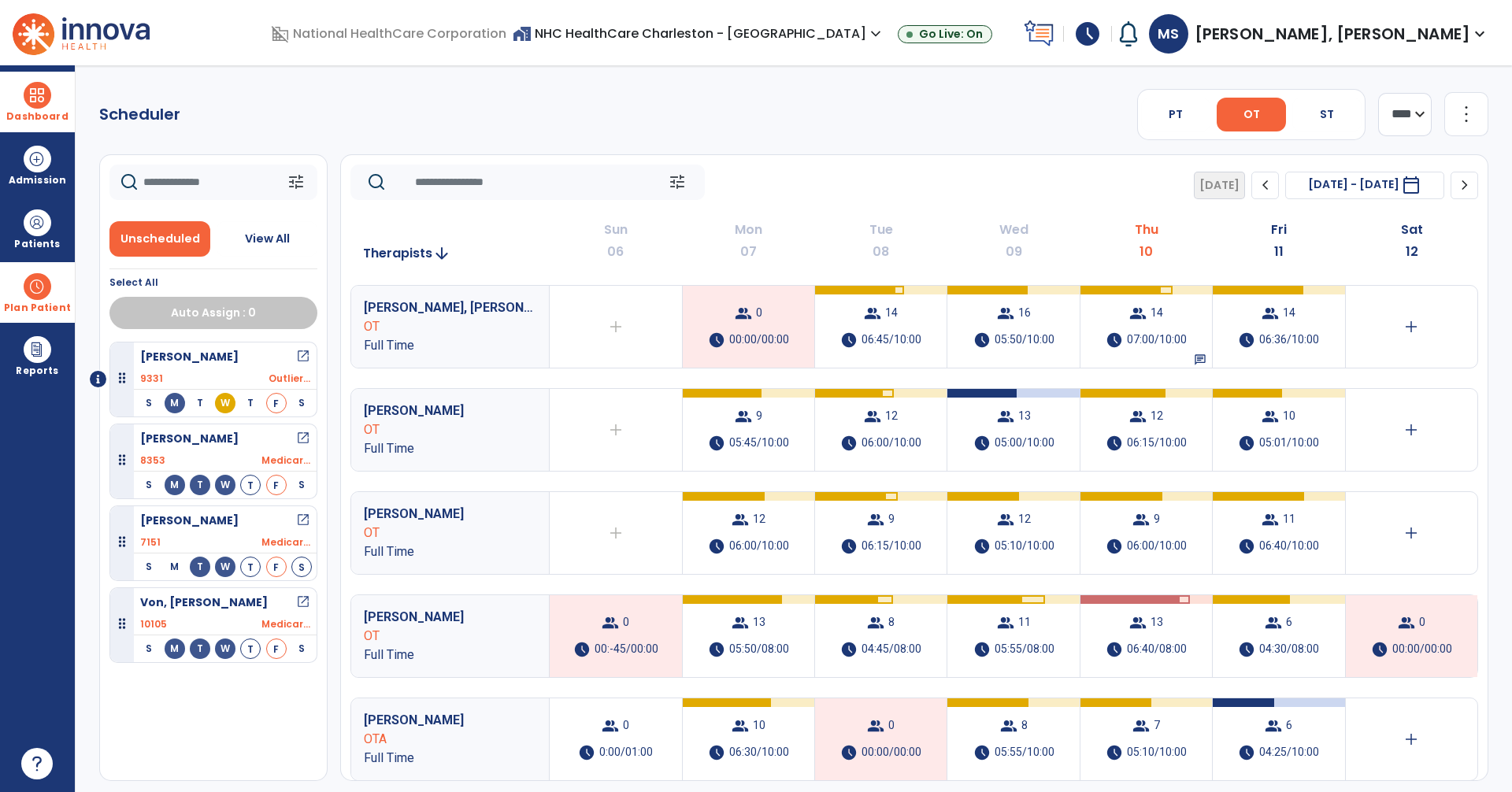 click on "Dashboard" at bounding box center [37, 102] 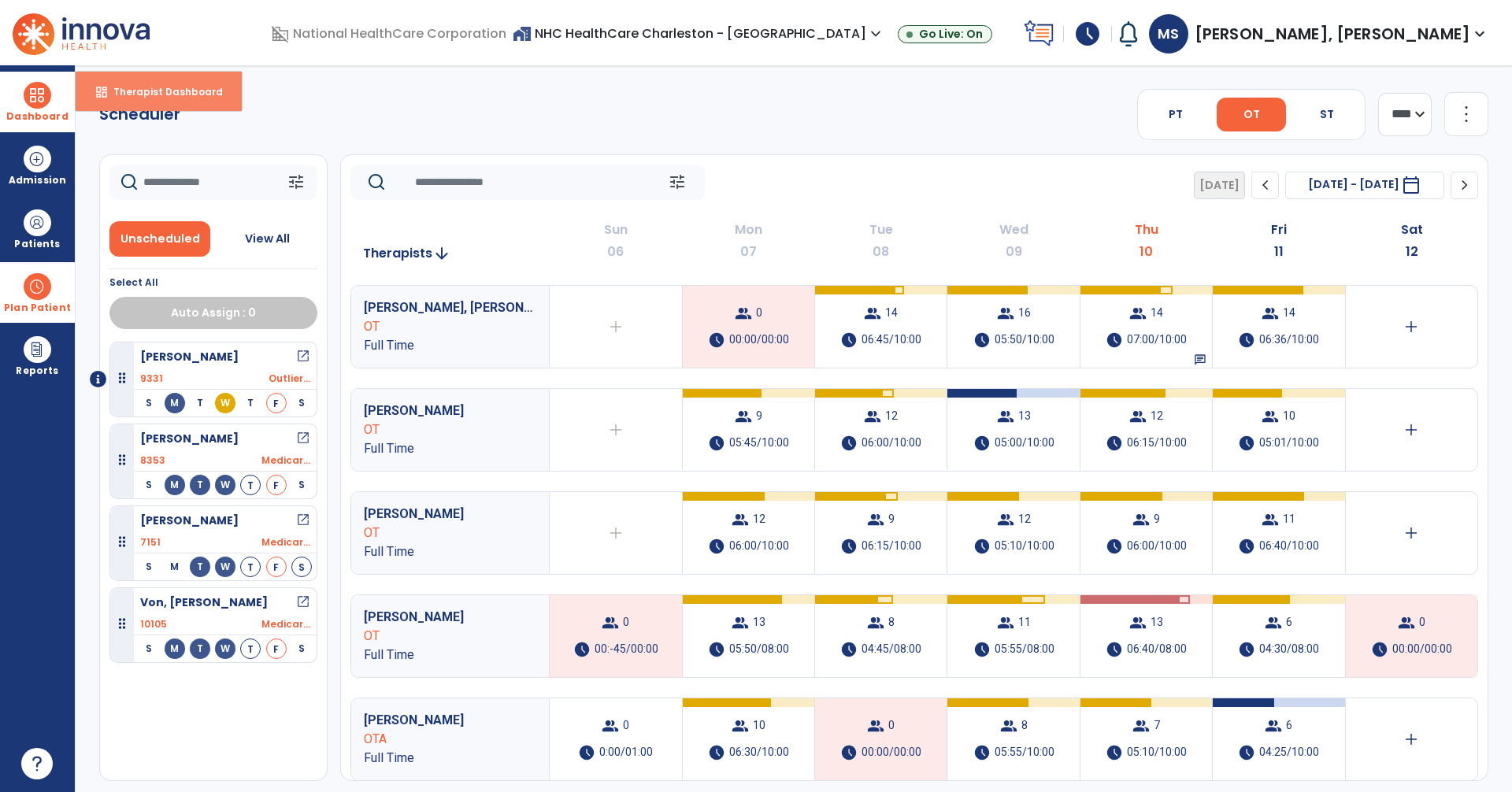 click on "dashboard  Therapist Dashboard" at bounding box center (158, 91) 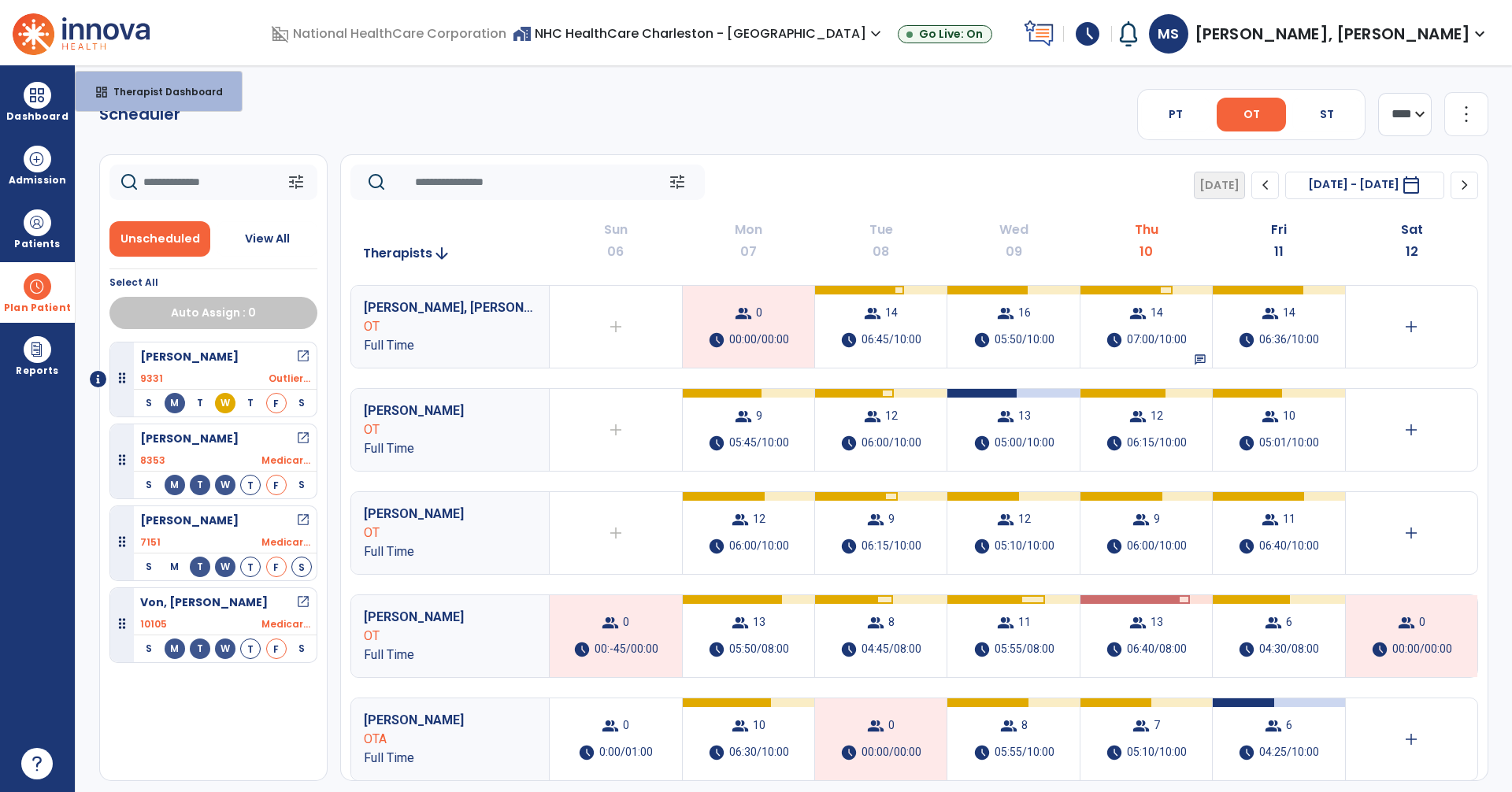 select on "****" 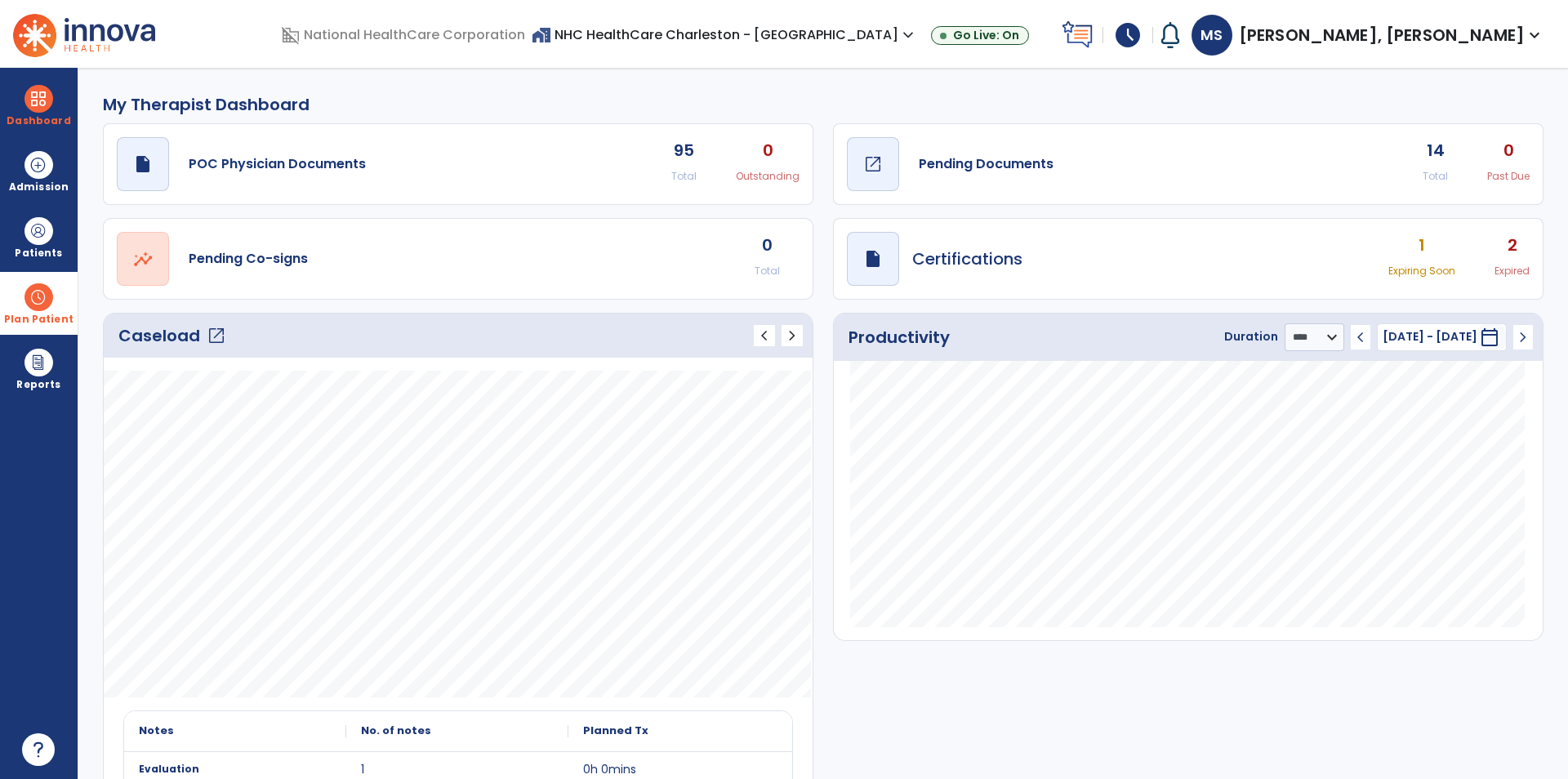 click on "Pending Documents" 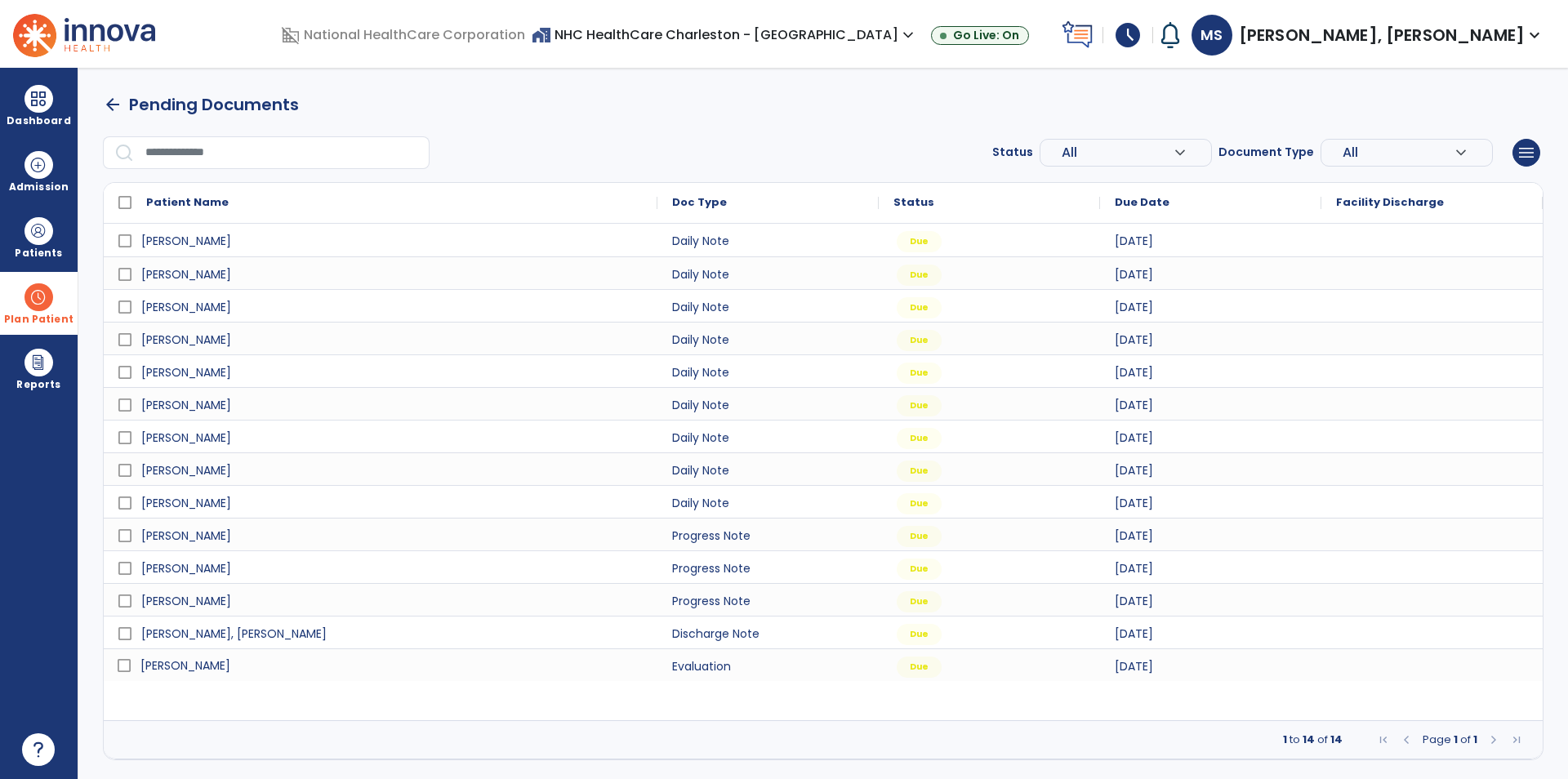 click on "[PERSON_NAME]" at bounding box center [392, 665] 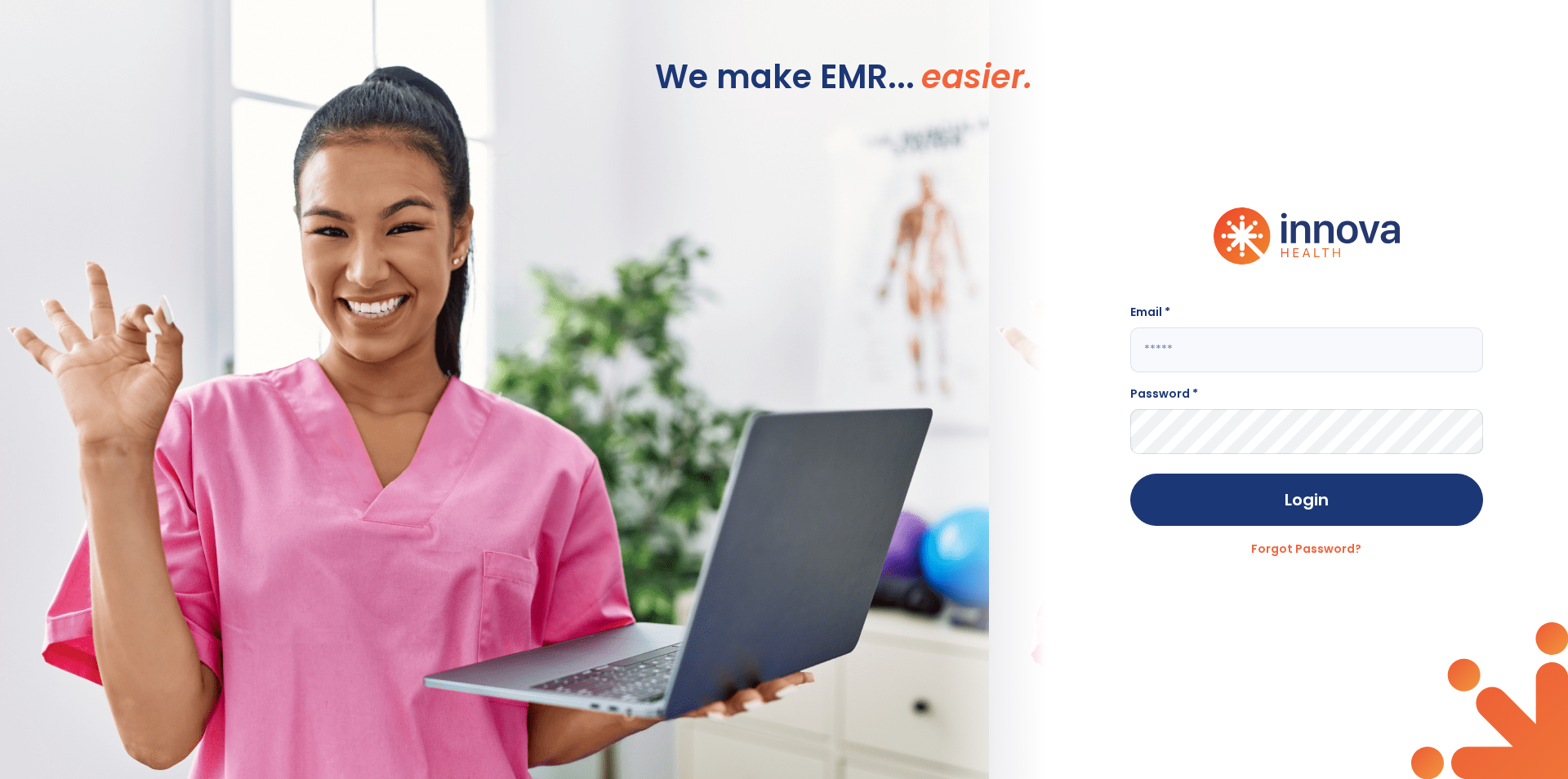 type on "**********" 